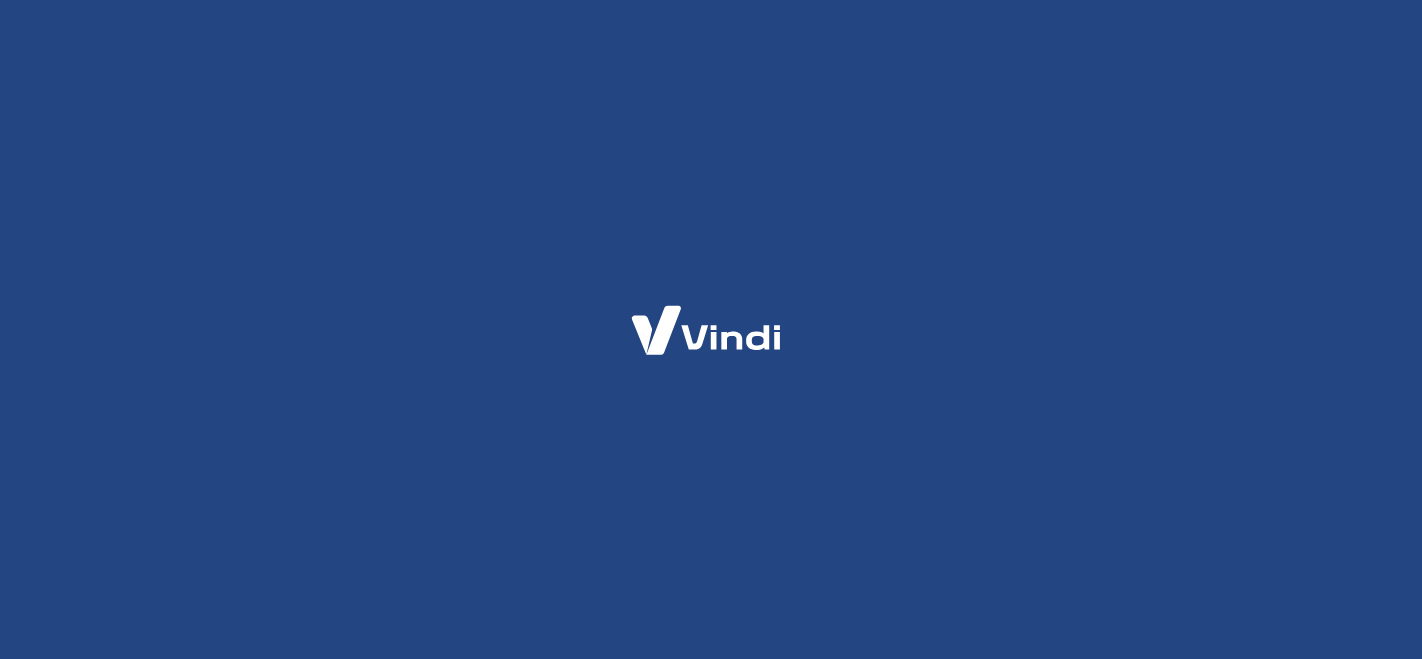 scroll, scrollTop: 0, scrollLeft: 0, axis: both 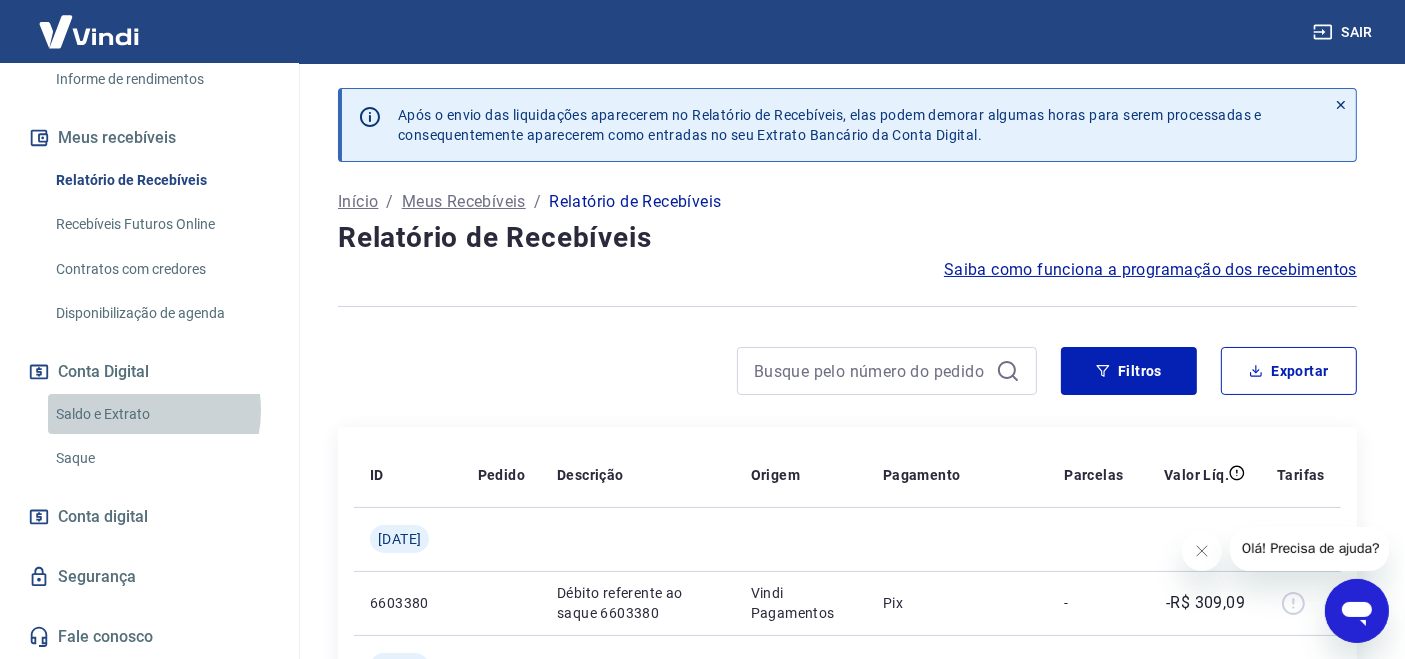click on "Saldo e Extrato" at bounding box center [161, 414] 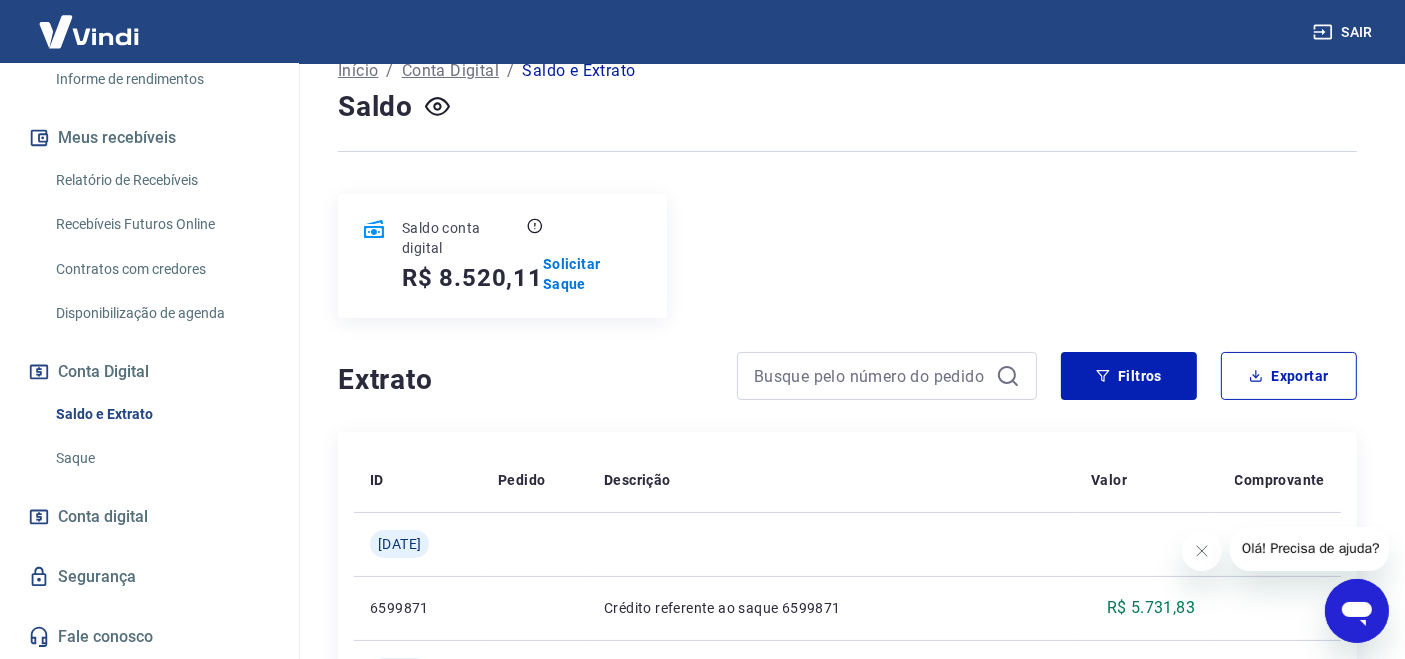 scroll, scrollTop: 296, scrollLeft: 0, axis: vertical 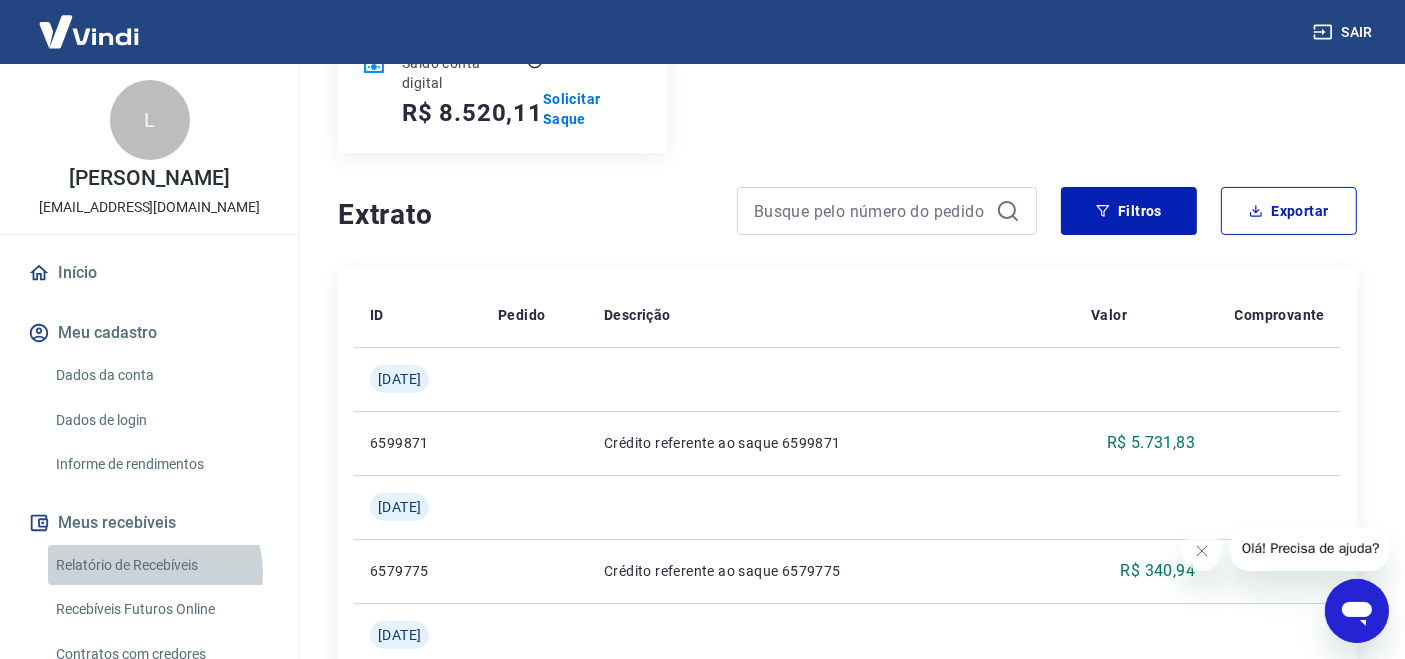 click on "Relatório de Recebíveis" at bounding box center (161, 565) 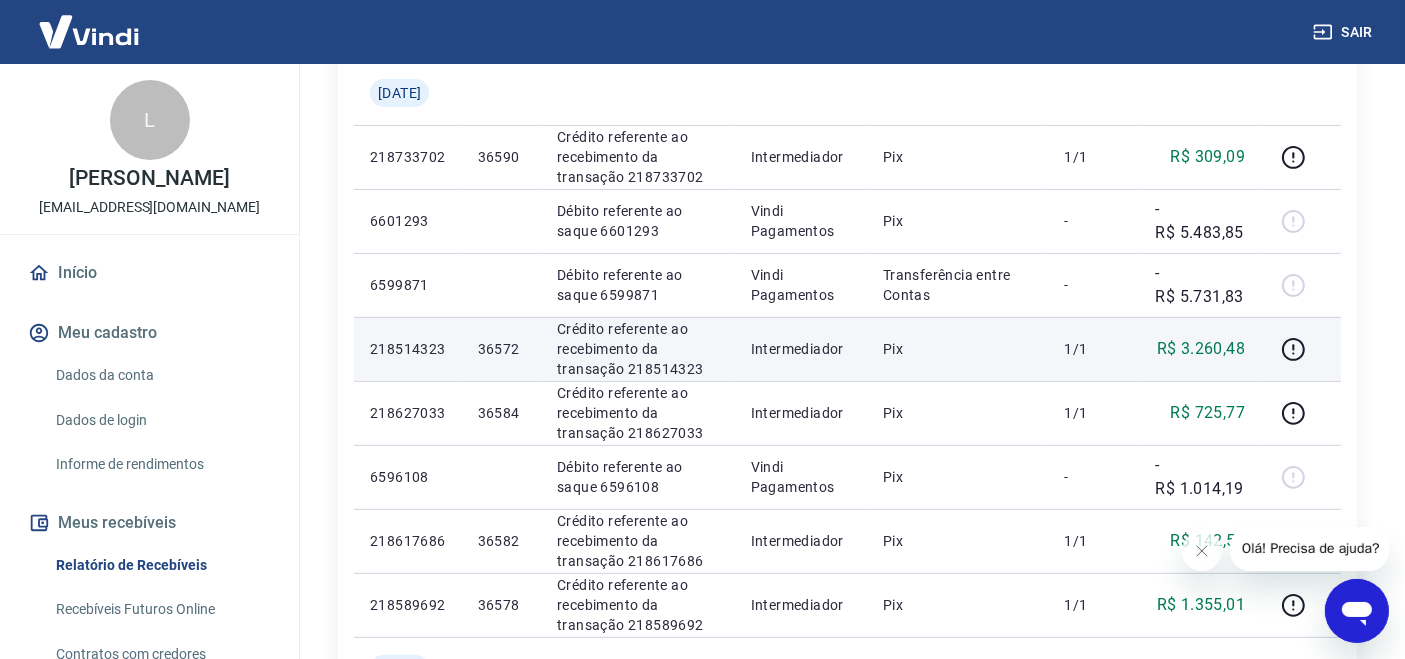 scroll, scrollTop: 592, scrollLeft: 0, axis: vertical 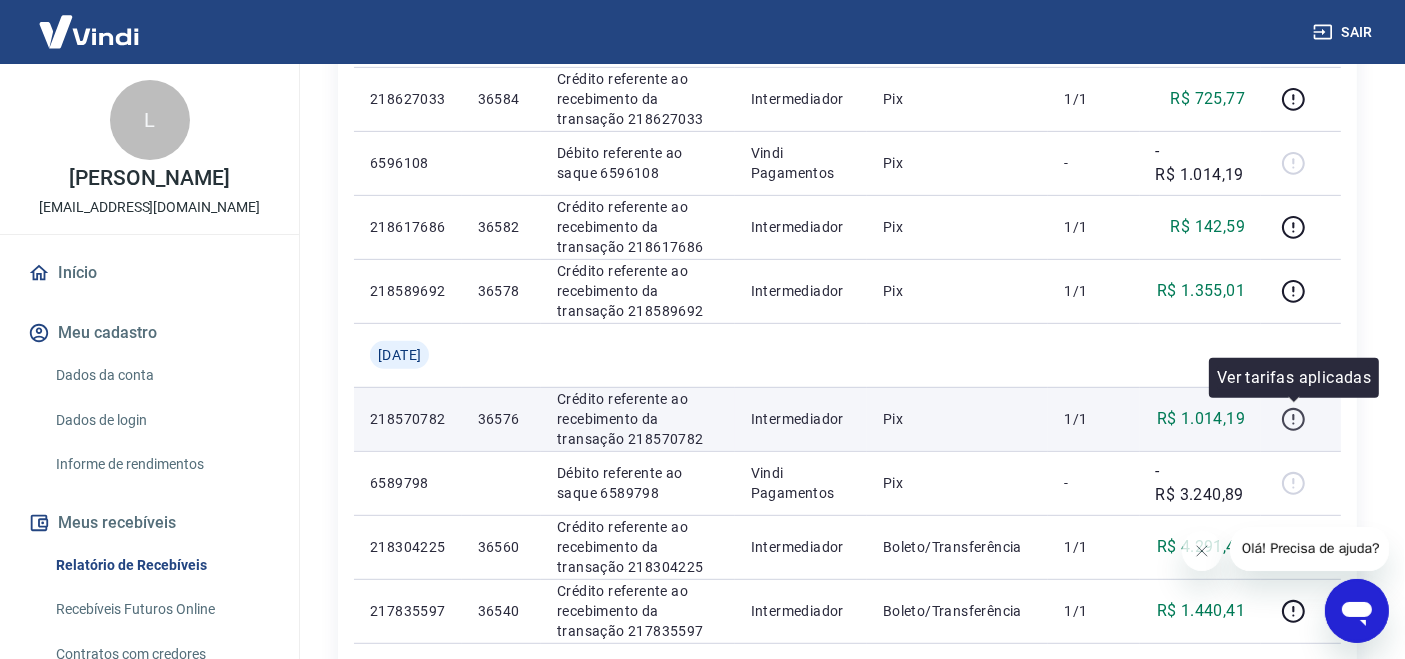 click 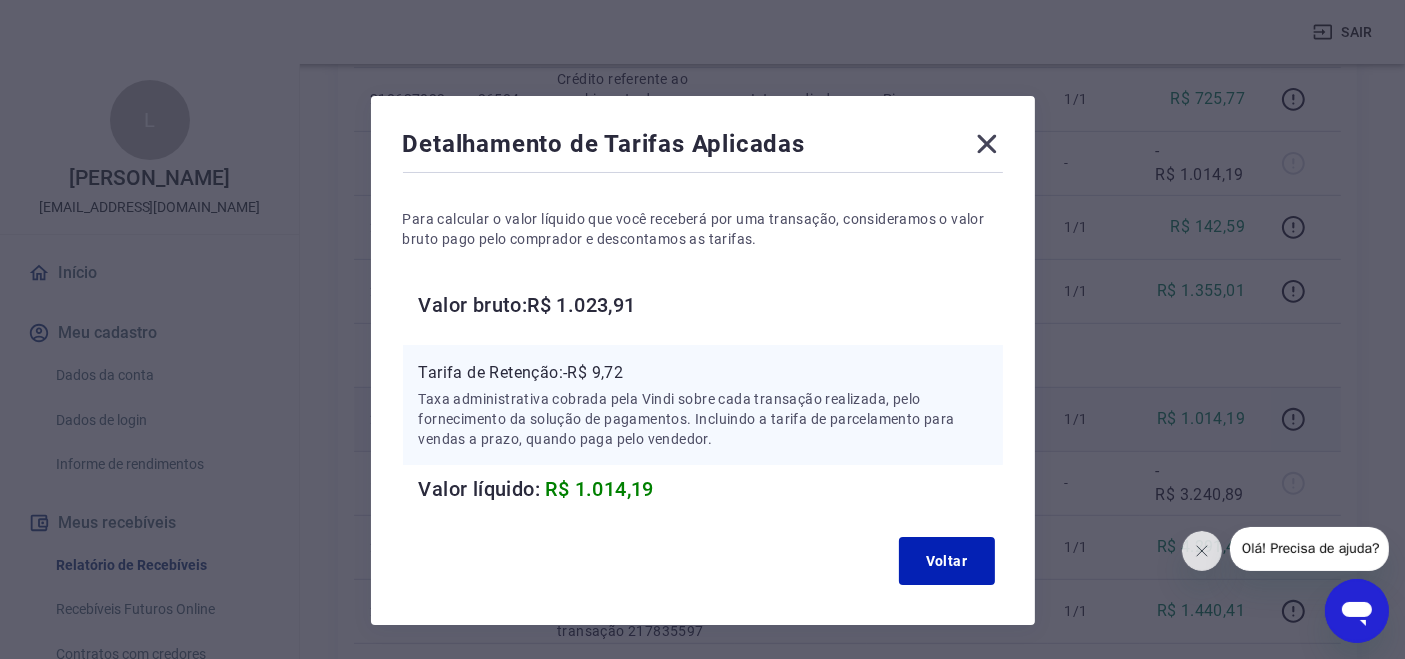 click 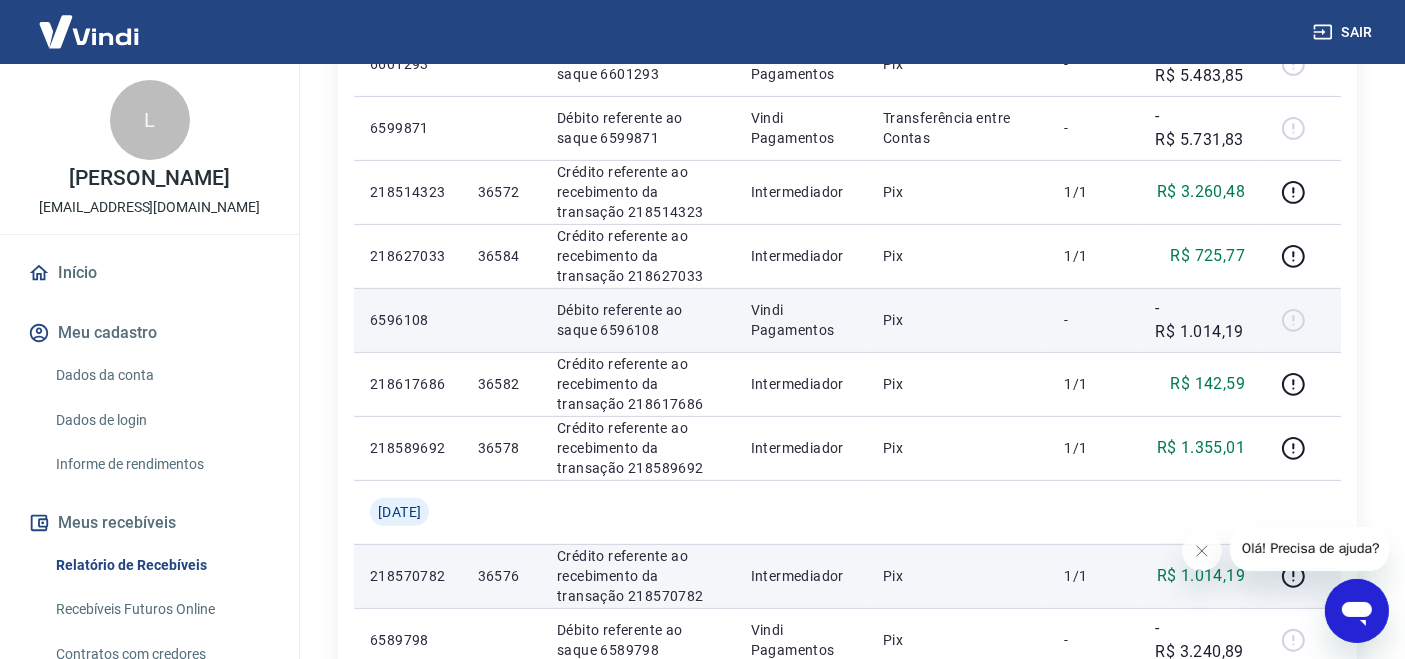 scroll, scrollTop: 888, scrollLeft: 0, axis: vertical 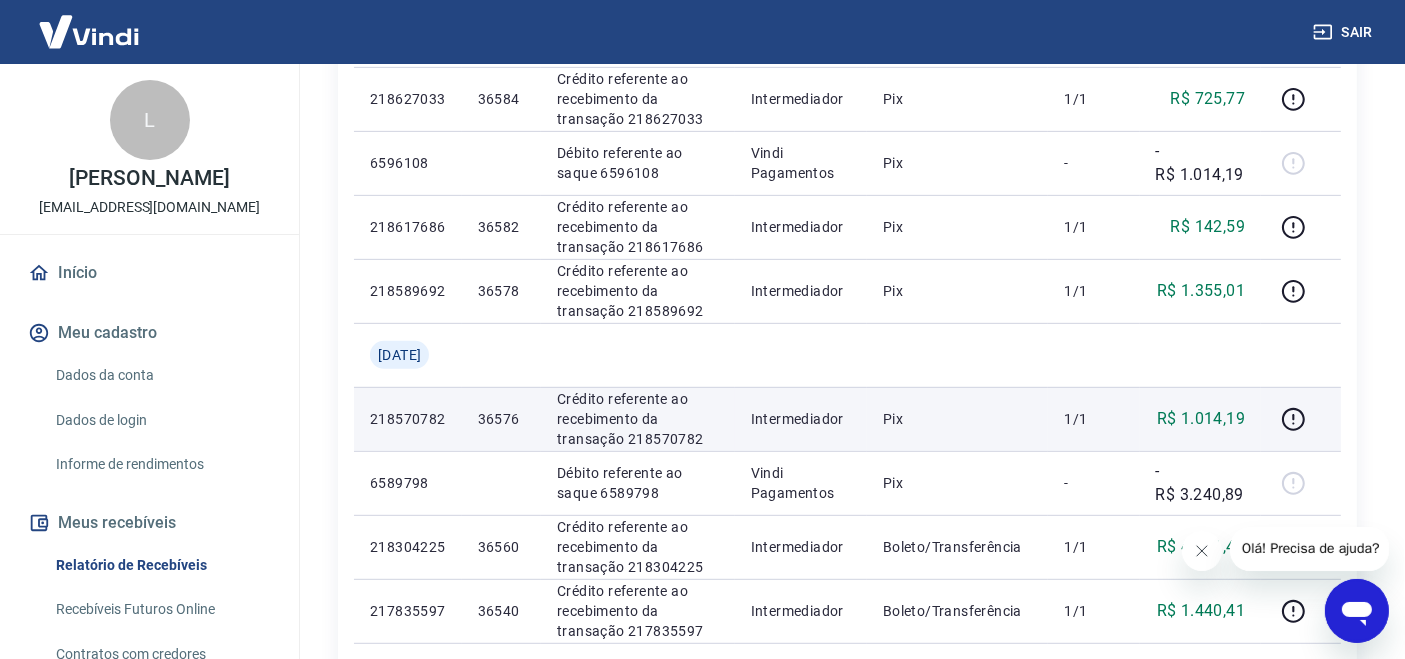 click 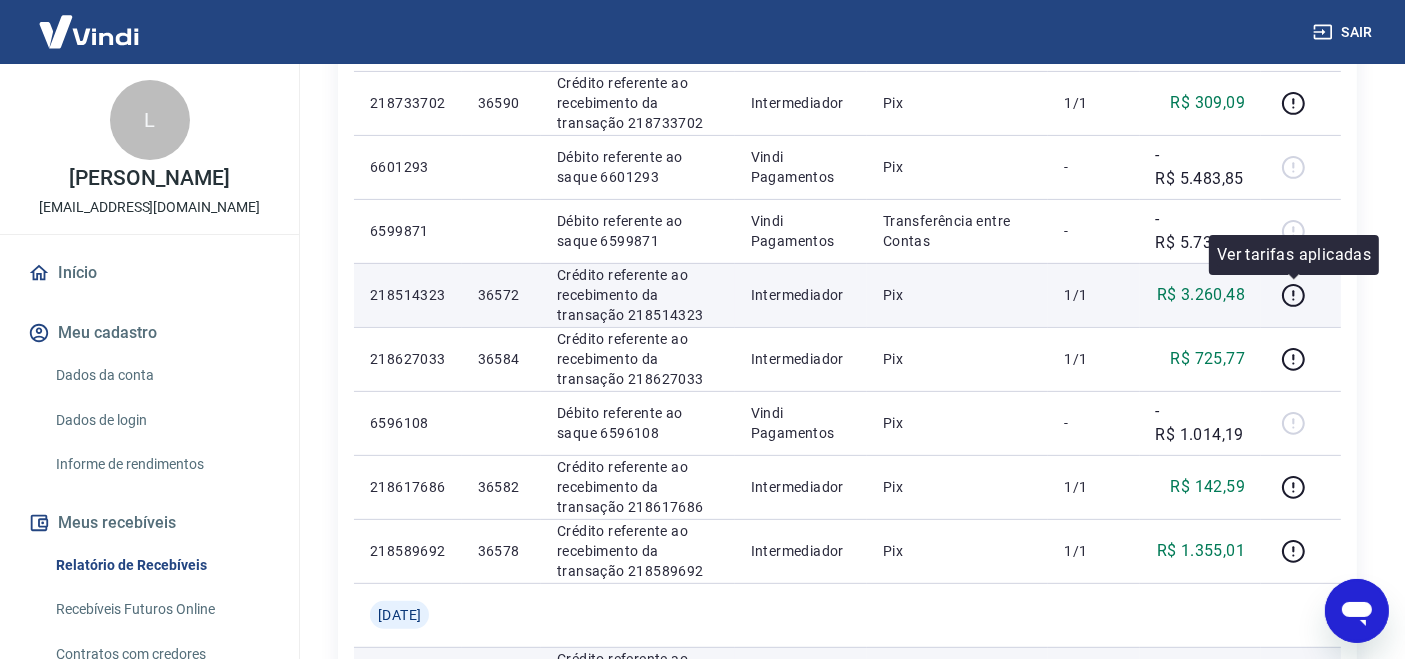 scroll, scrollTop: 592, scrollLeft: 0, axis: vertical 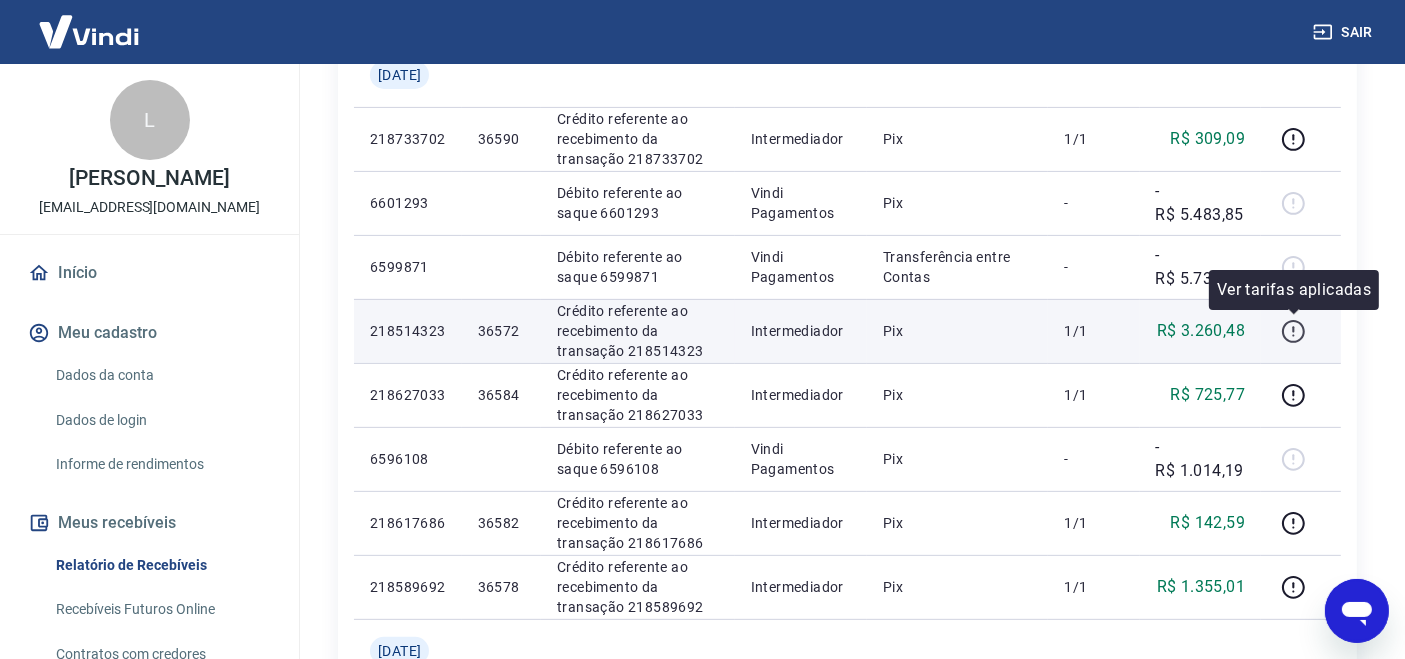 click at bounding box center (1293, 331) 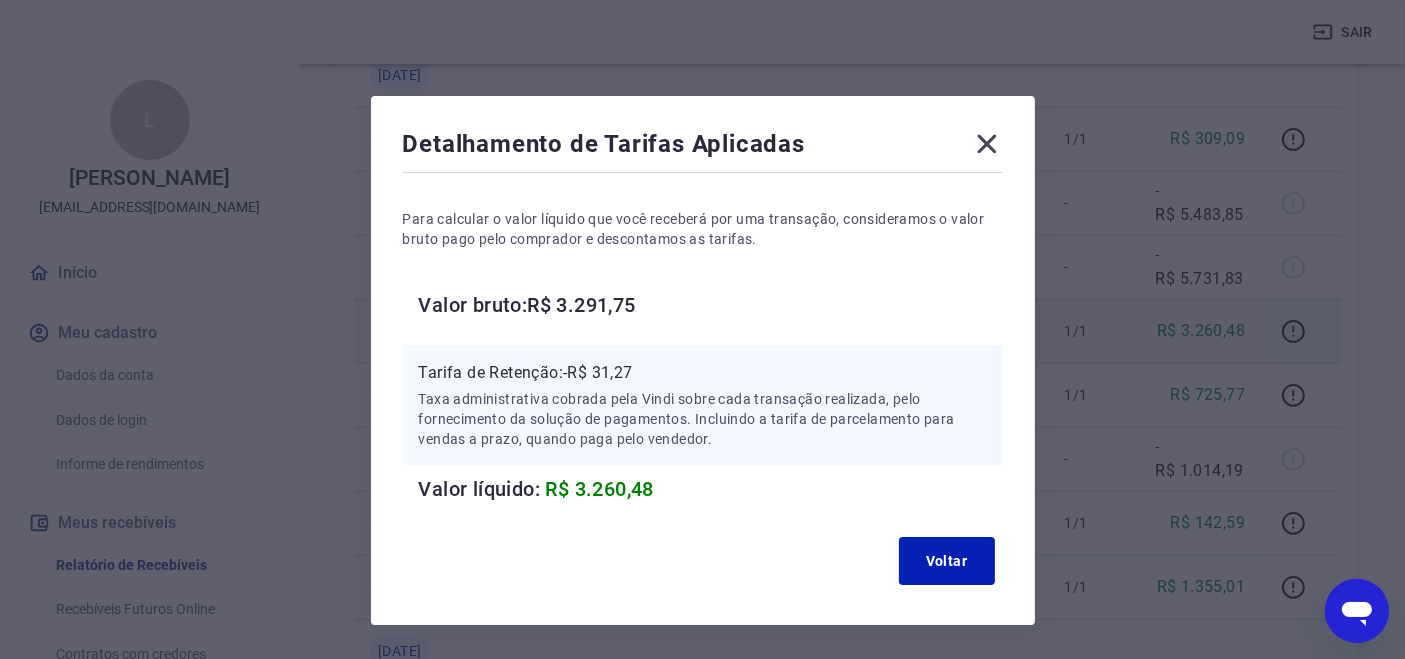 click on "Tarifa de Retenção:  -R$ 31,27" at bounding box center (703, 373) 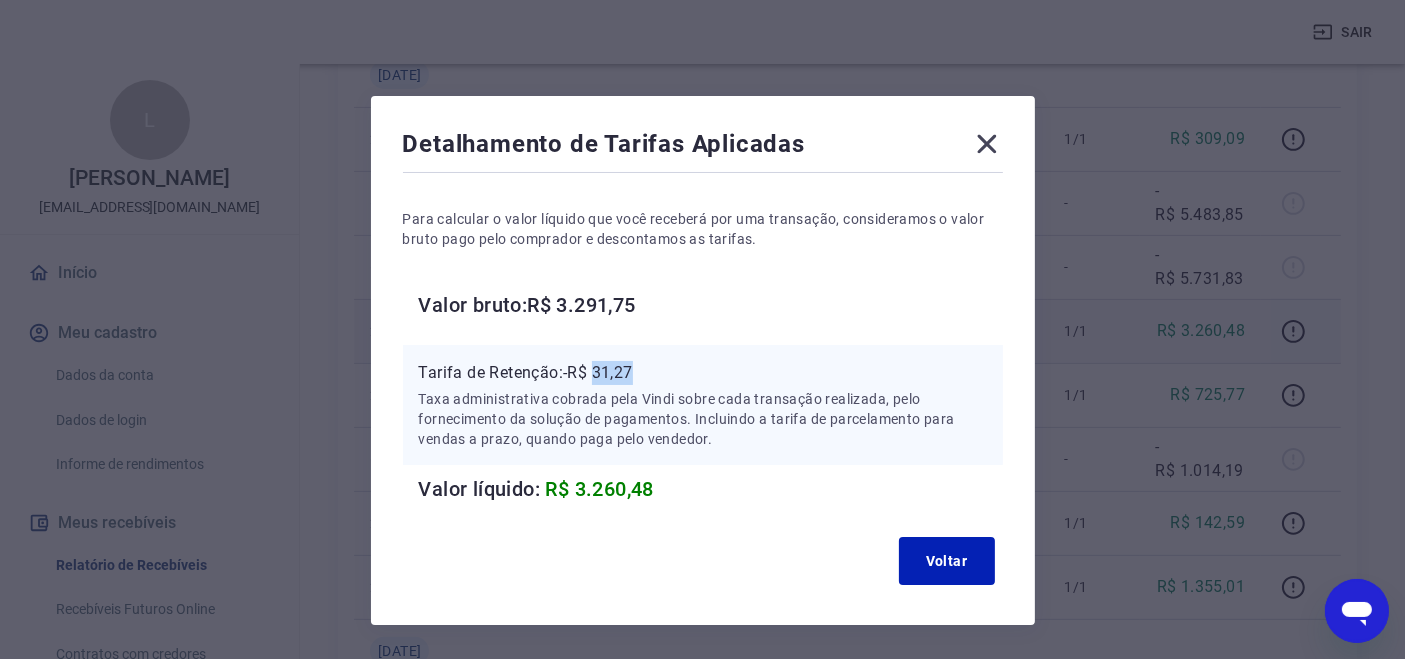 click on "Tarifa de Retenção:  -R$ 31,27" at bounding box center (703, 373) 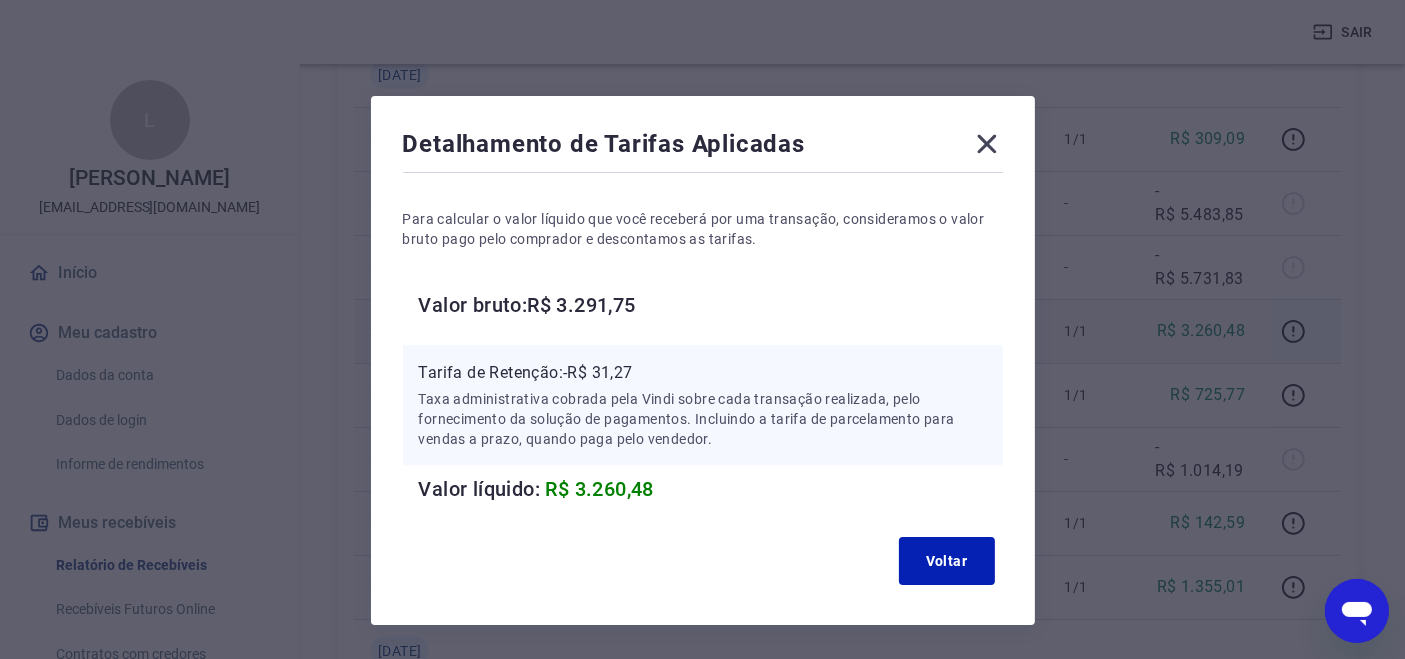click on "Detalhamento de Tarifas Aplicadas" at bounding box center (703, 148) 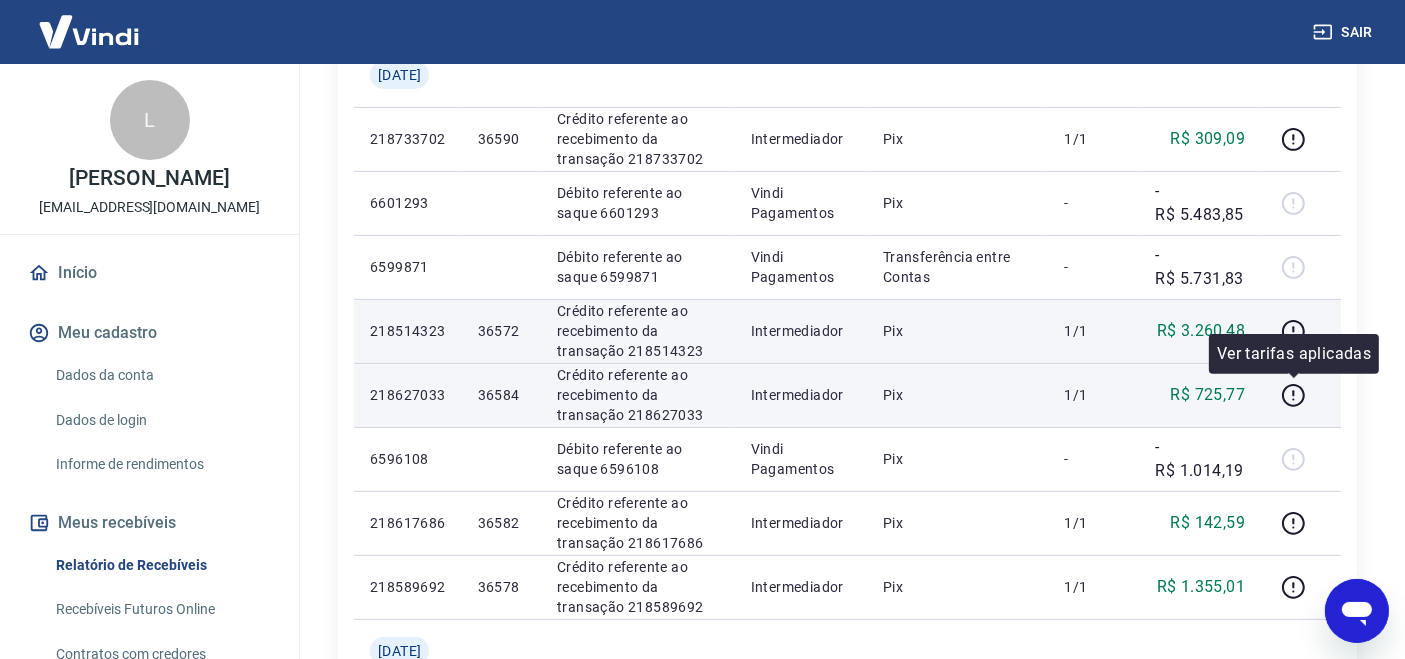 click at bounding box center [1301, 395] 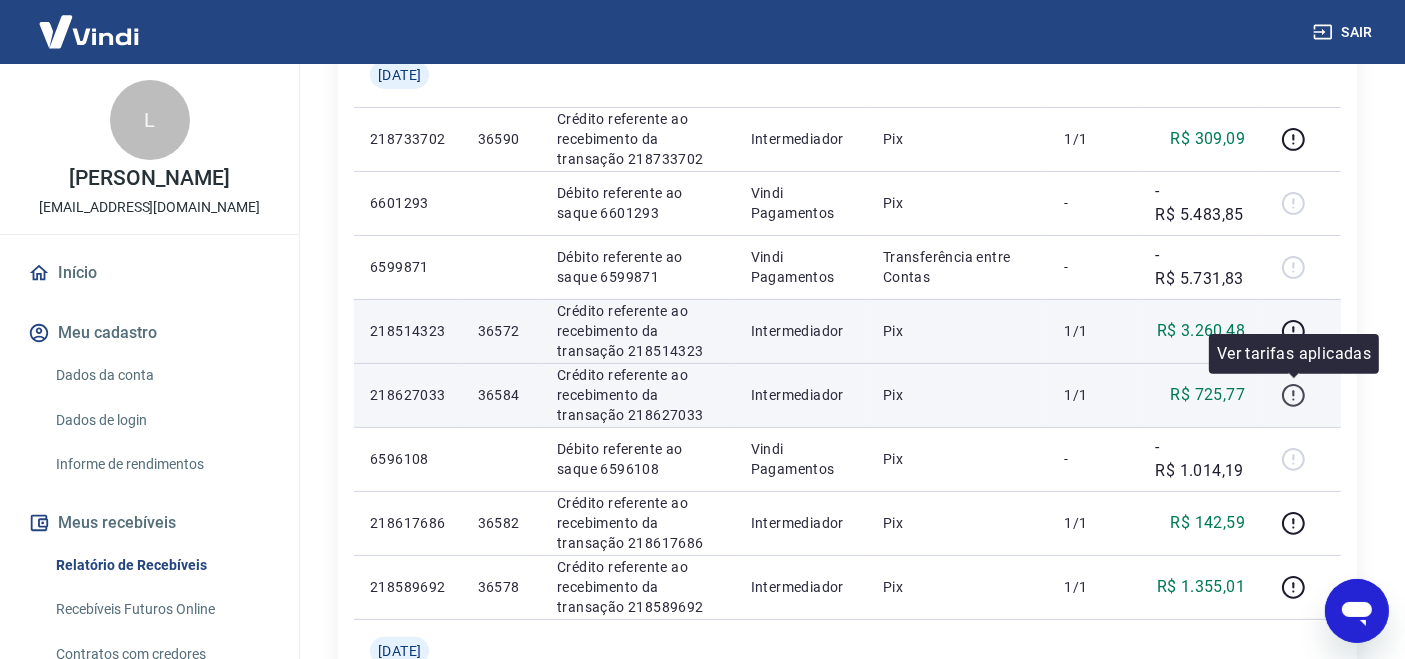 click 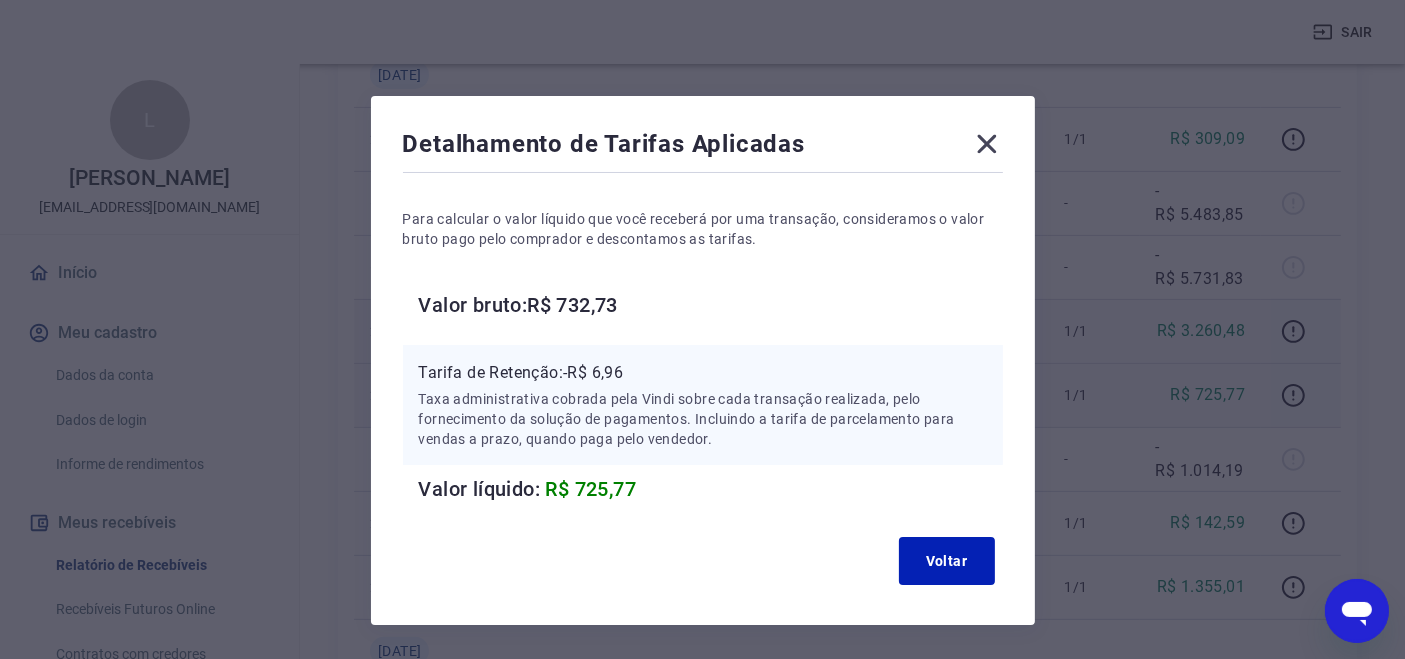 click on "Tarifa de Retenção:  -R$ 6,96" at bounding box center [703, 373] 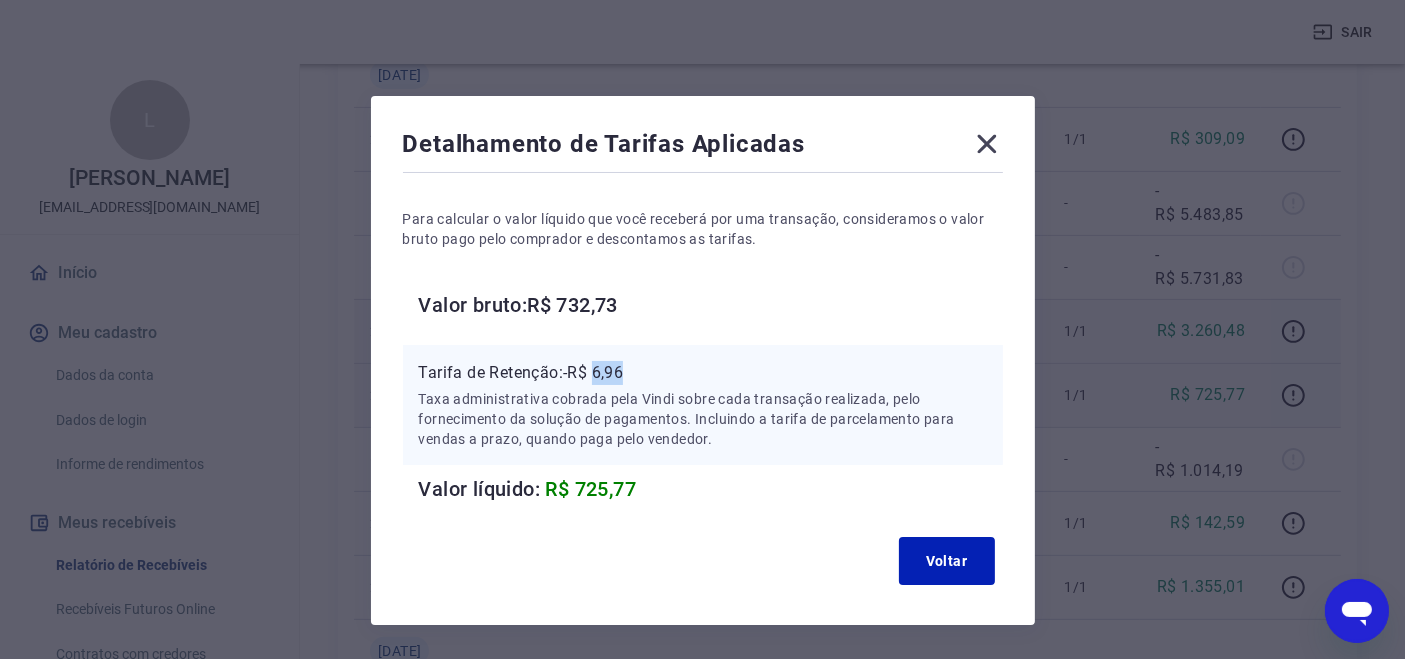 click on "Tarifa de Retenção:  -R$ 6,96" at bounding box center (703, 373) 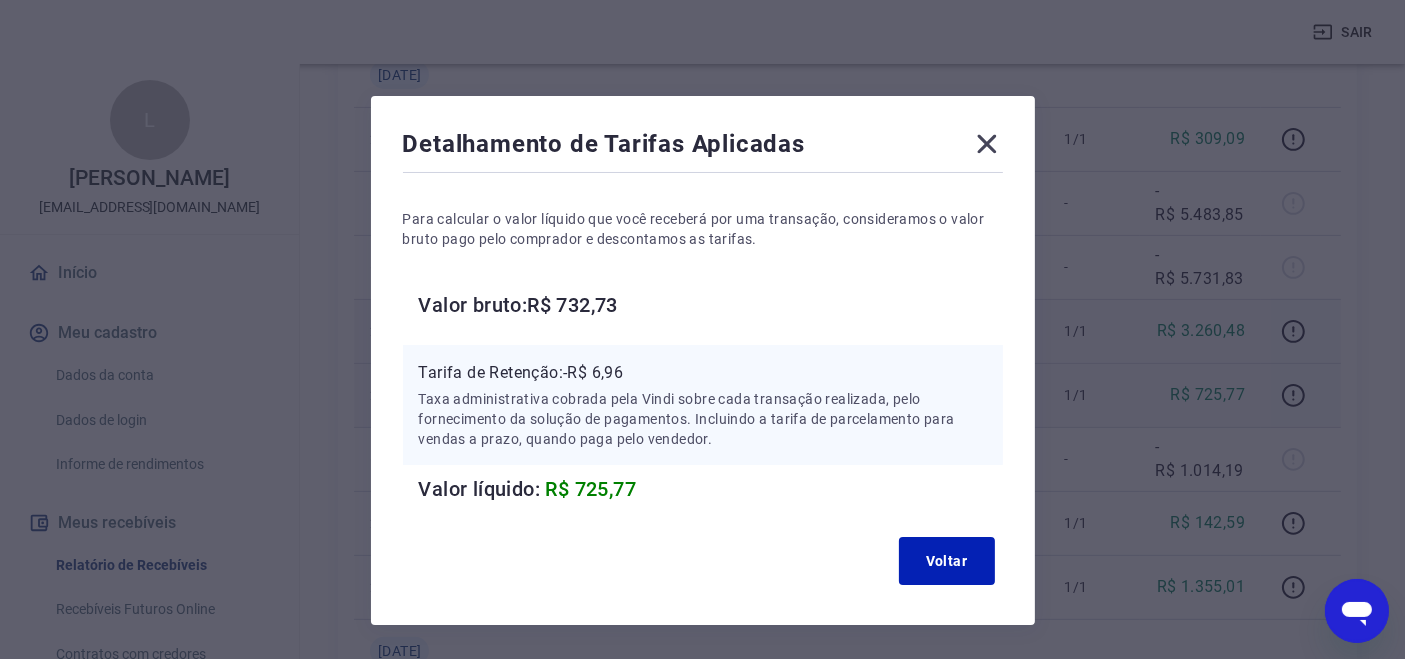 drag, startPoint x: 983, startPoint y: 149, endPoint x: 1165, endPoint y: 283, distance: 226.00885 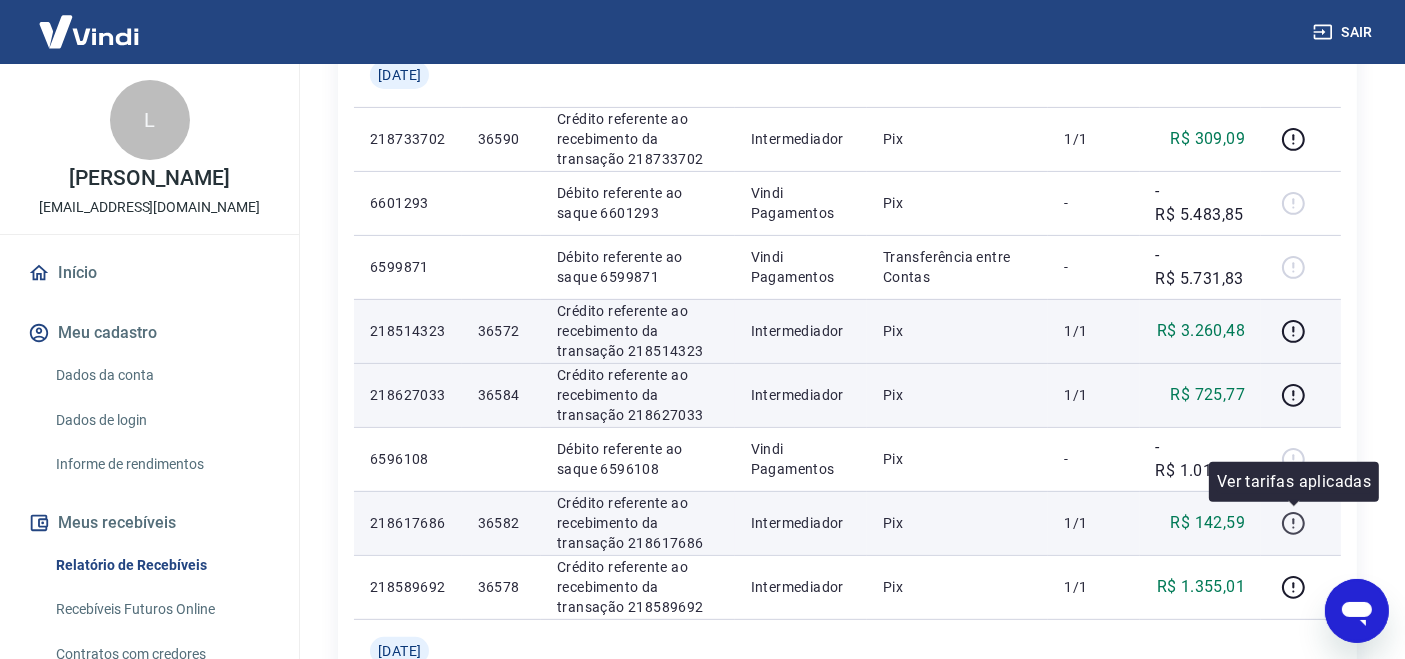 click 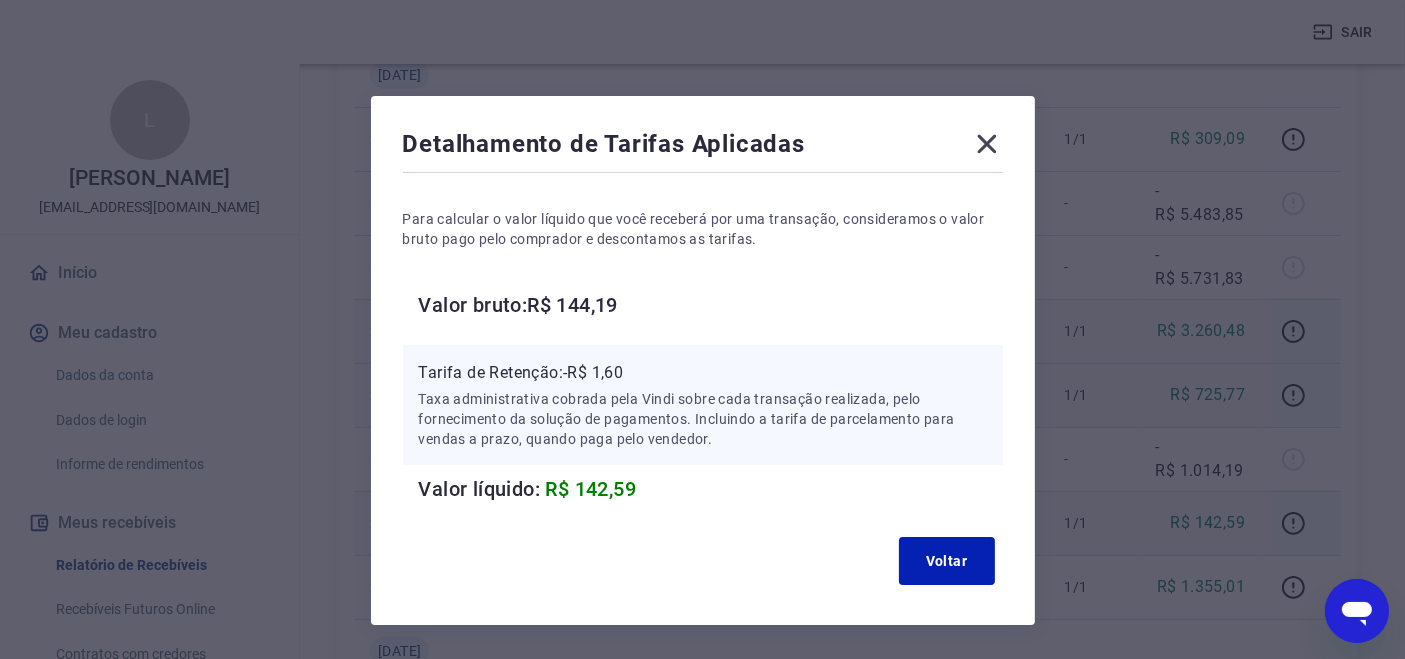 drag, startPoint x: 631, startPoint y: 388, endPoint x: 621, endPoint y: 373, distance: 18.027756 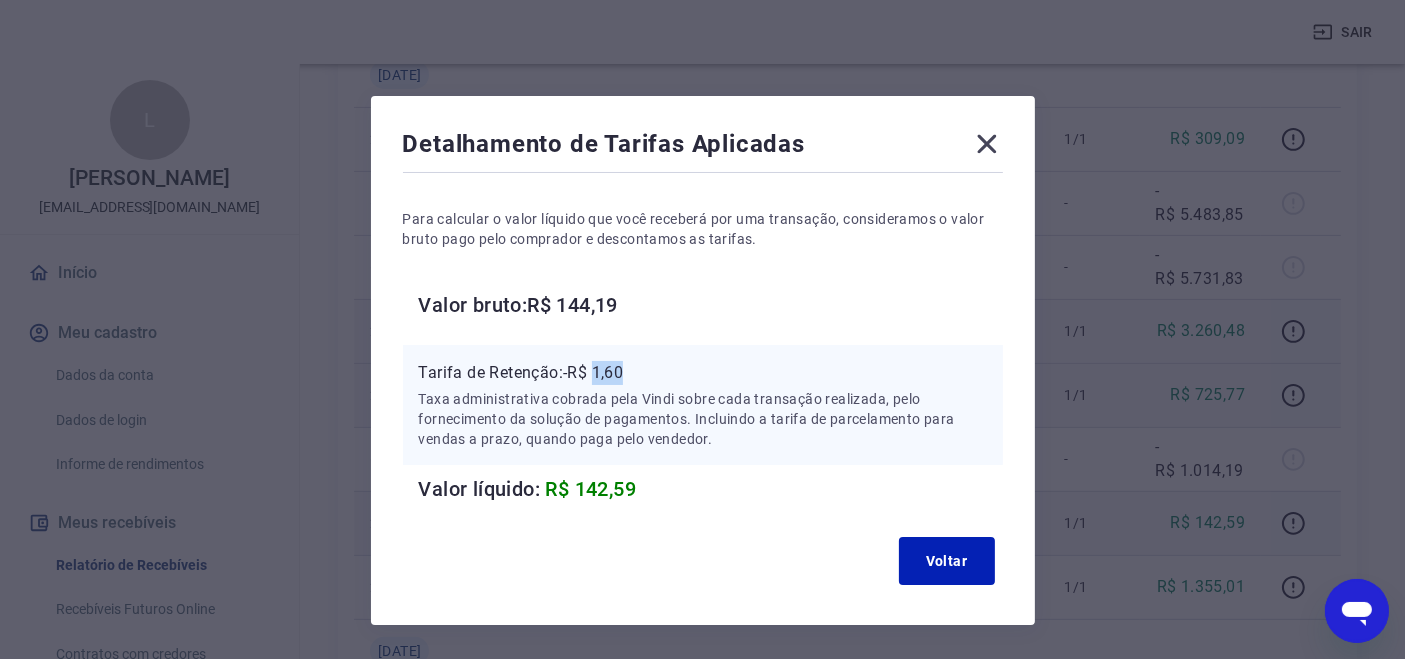 click on "Tarifa de Retenção:  -R$ 1,60" at bounding box center [703, 373] 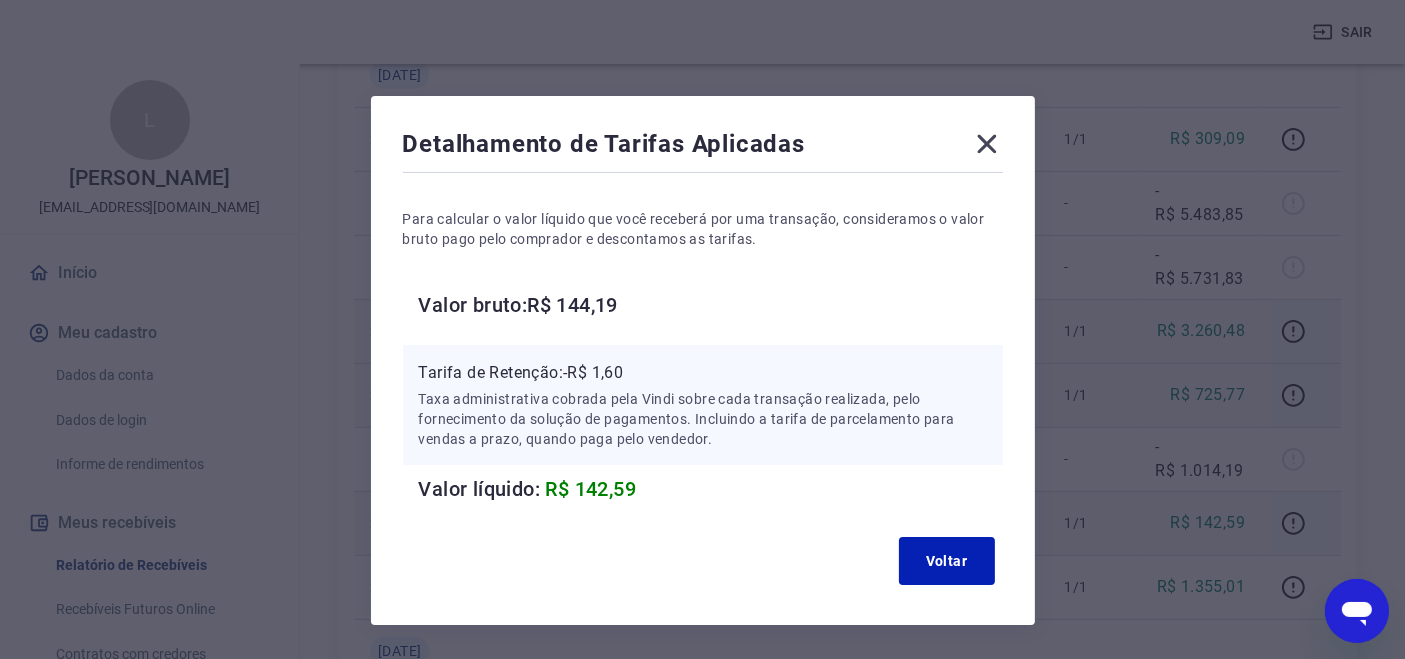 click 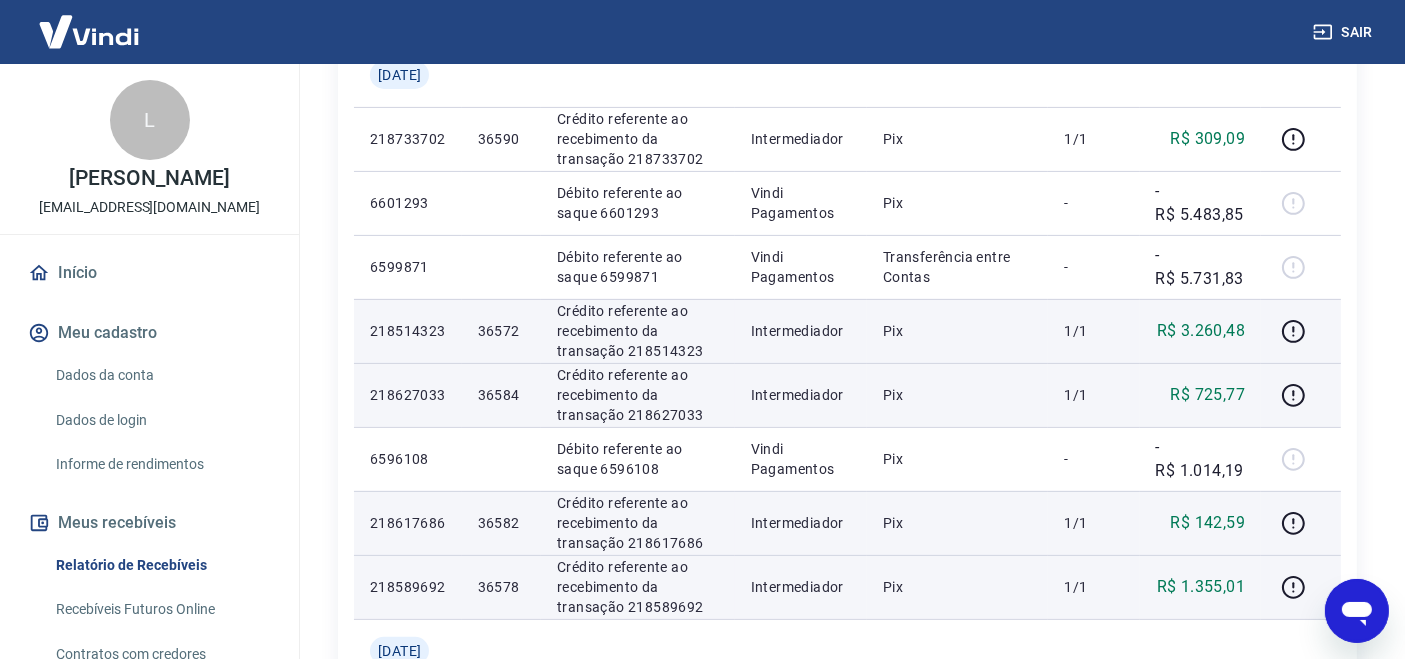 click at bounding box center [1301, 587] 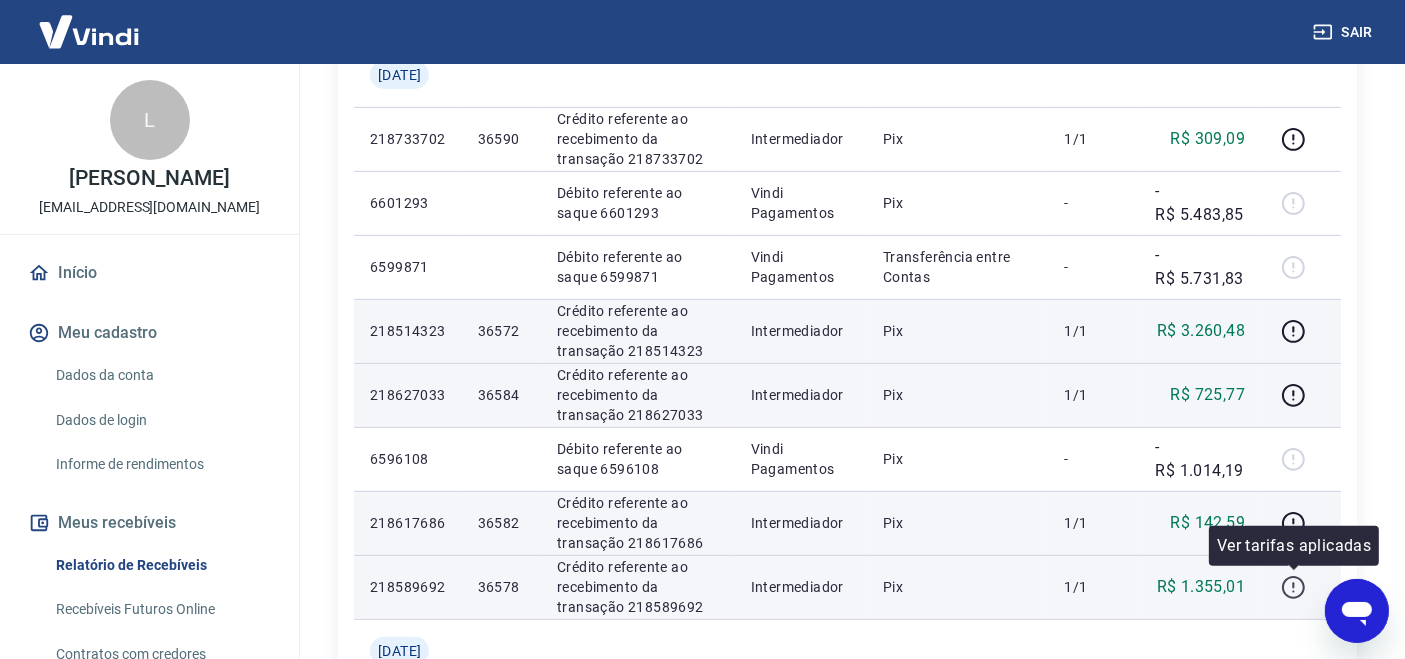 click 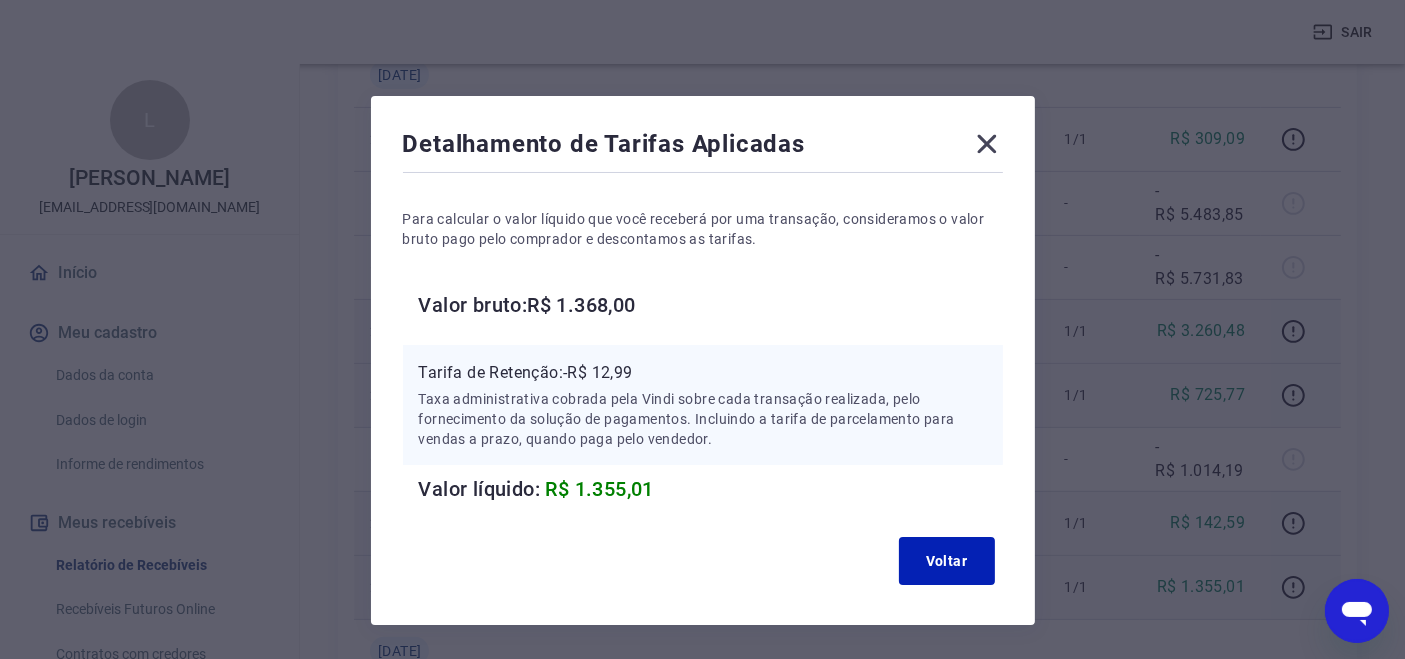 click on "Tarifa de Retenção:  -R$ 12,99" at bounding box center [703, 373] 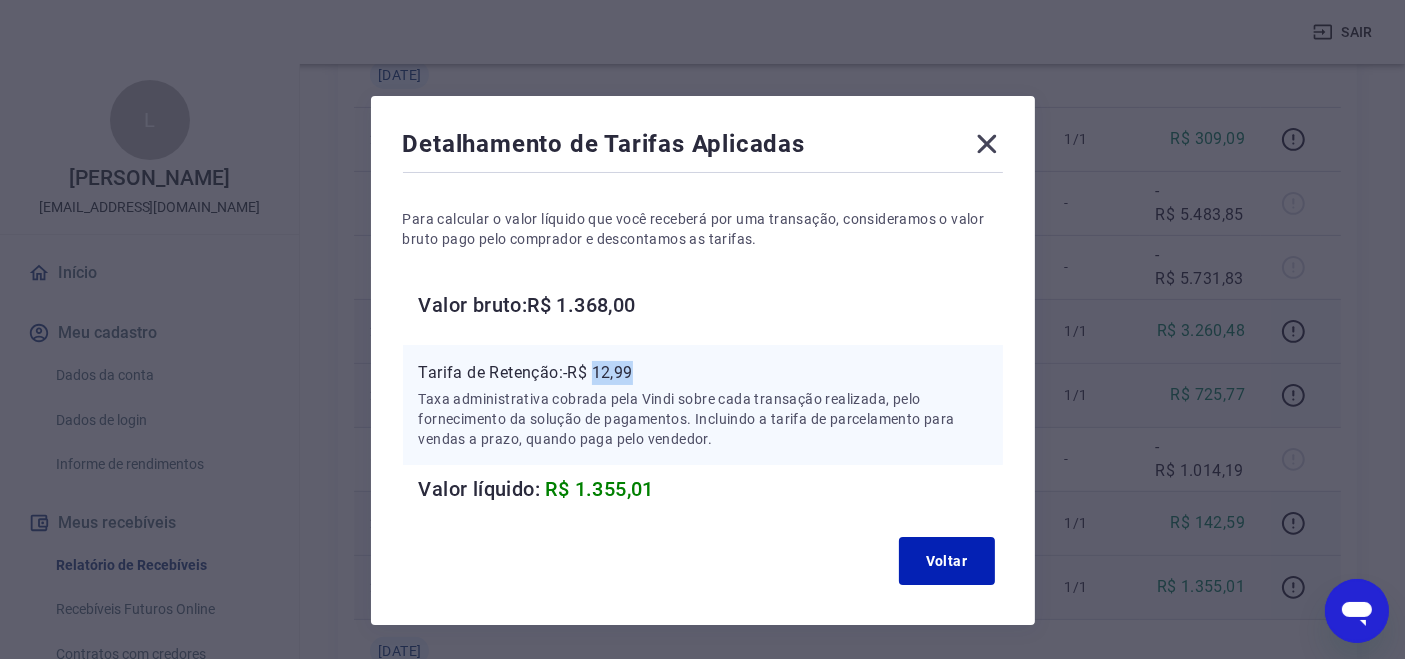 click on "Tarifa de Retenção:  -R$ 12,99" at bounding box center [703, 373] 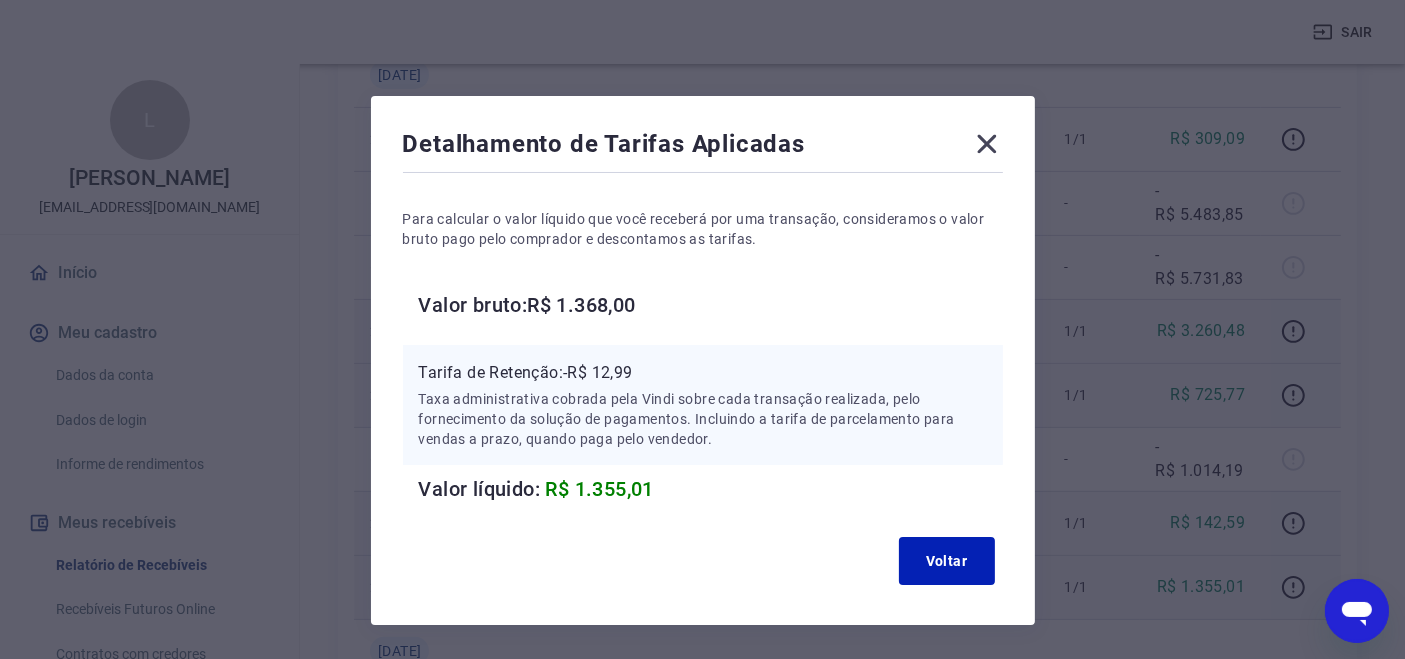 click 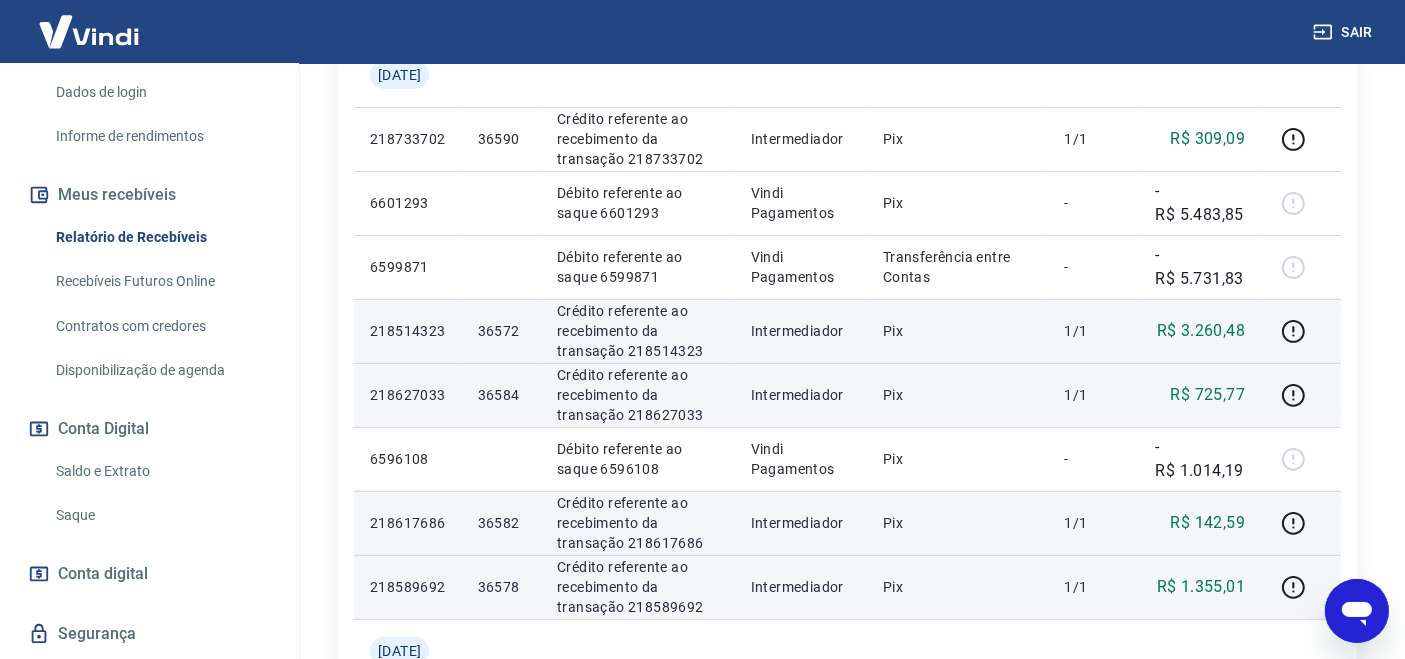 scroll, scrollTop: 404, scrollLeft: 0, axis: vertical 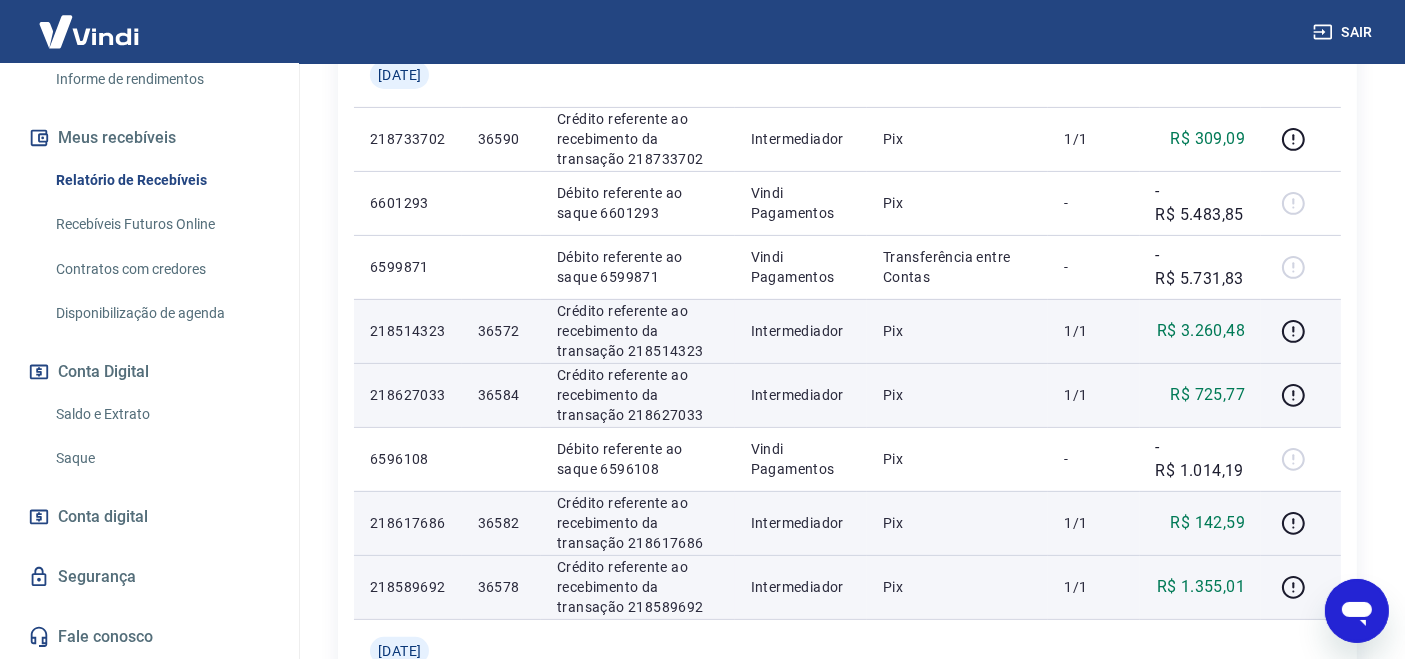 click on "Saldo e Extrato" at bounding box center [161, 414] 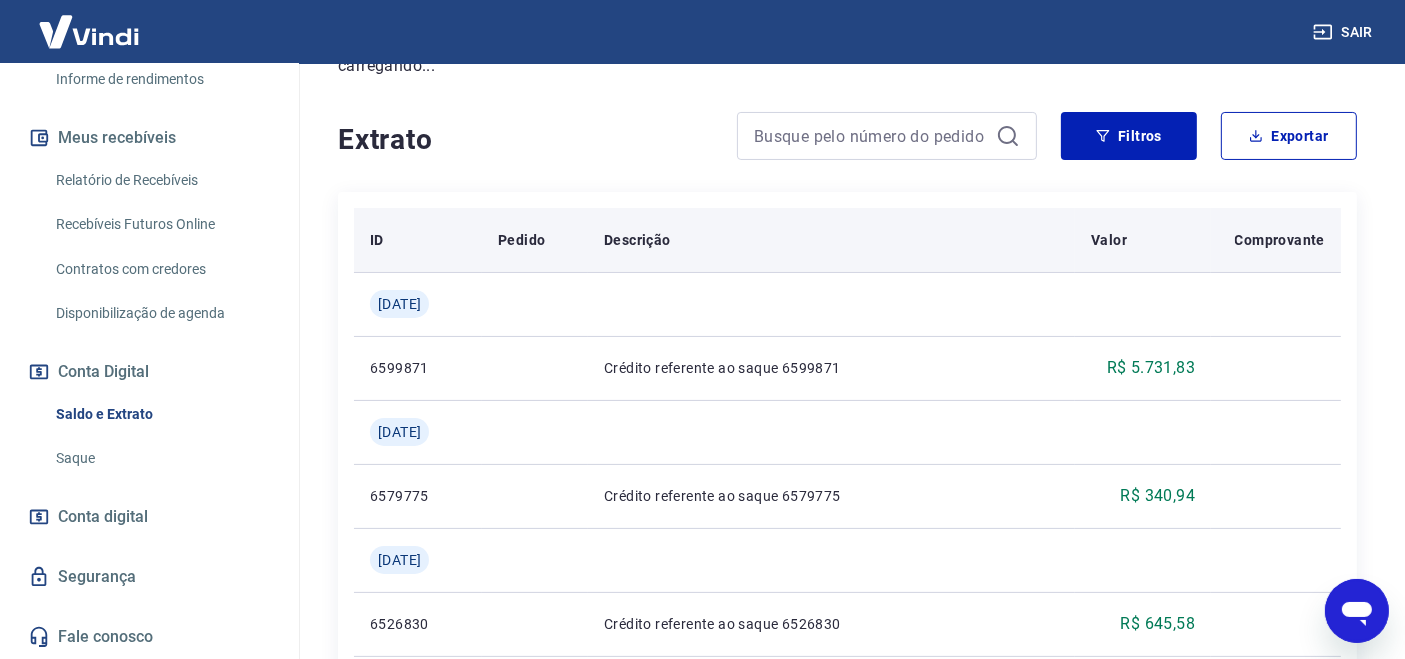 scroll, scrollTop: 296, scrollLeft: 0, axis: vertical 